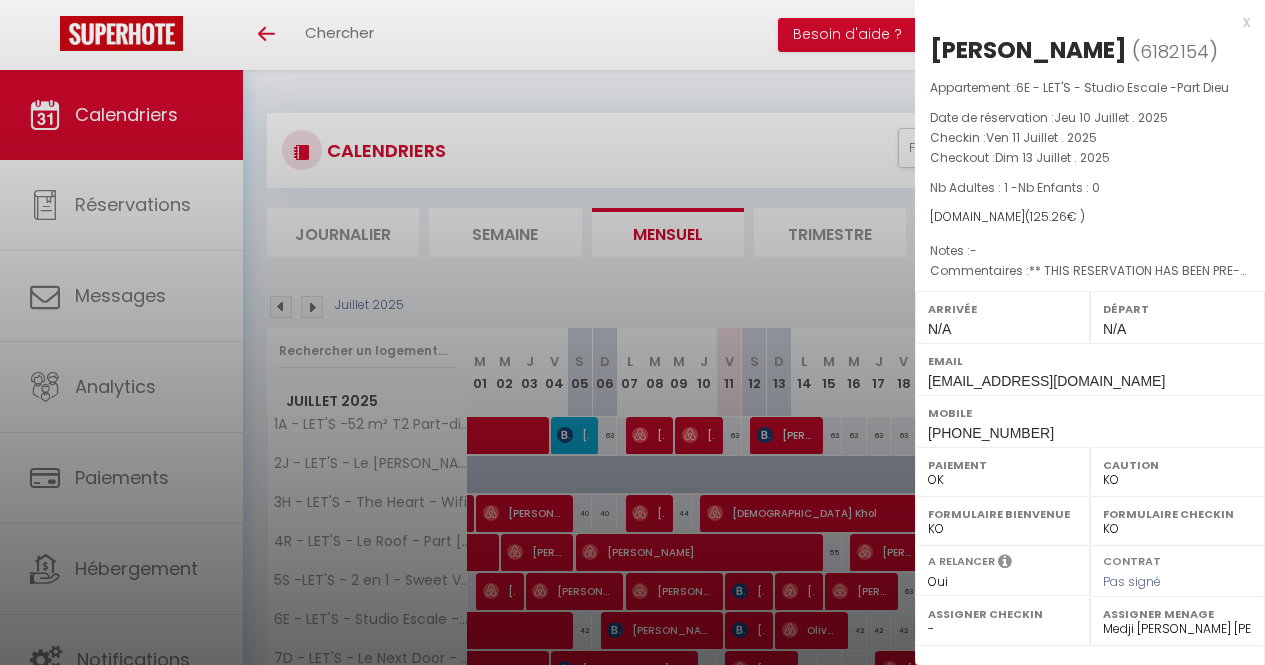select on "KO" 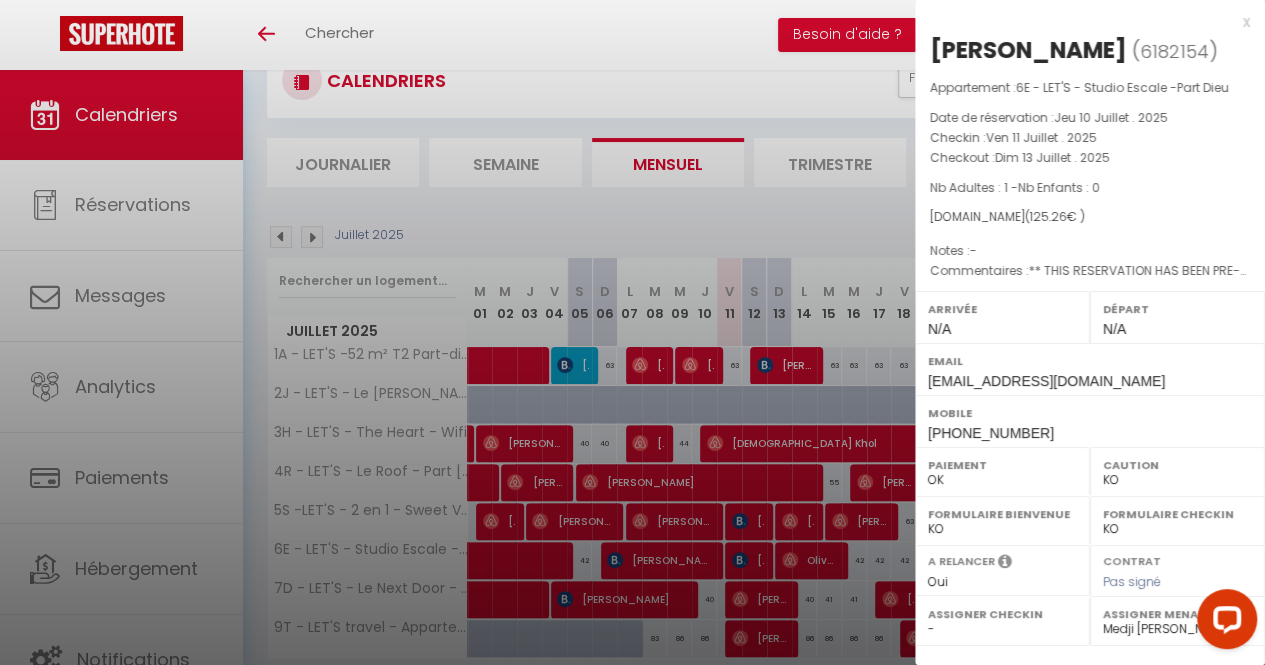 scroll, scrollTop: 0, scrollLeft: 0, axis: both 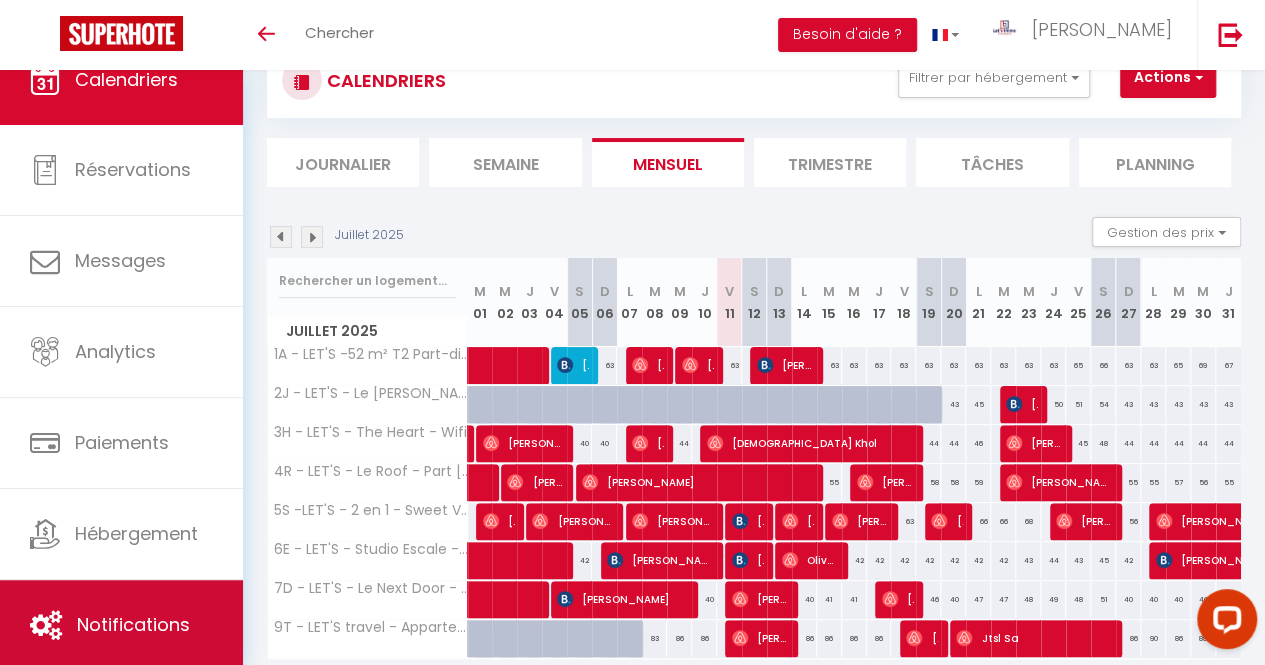 click on "Notifications" at bounding box center [133, 624] 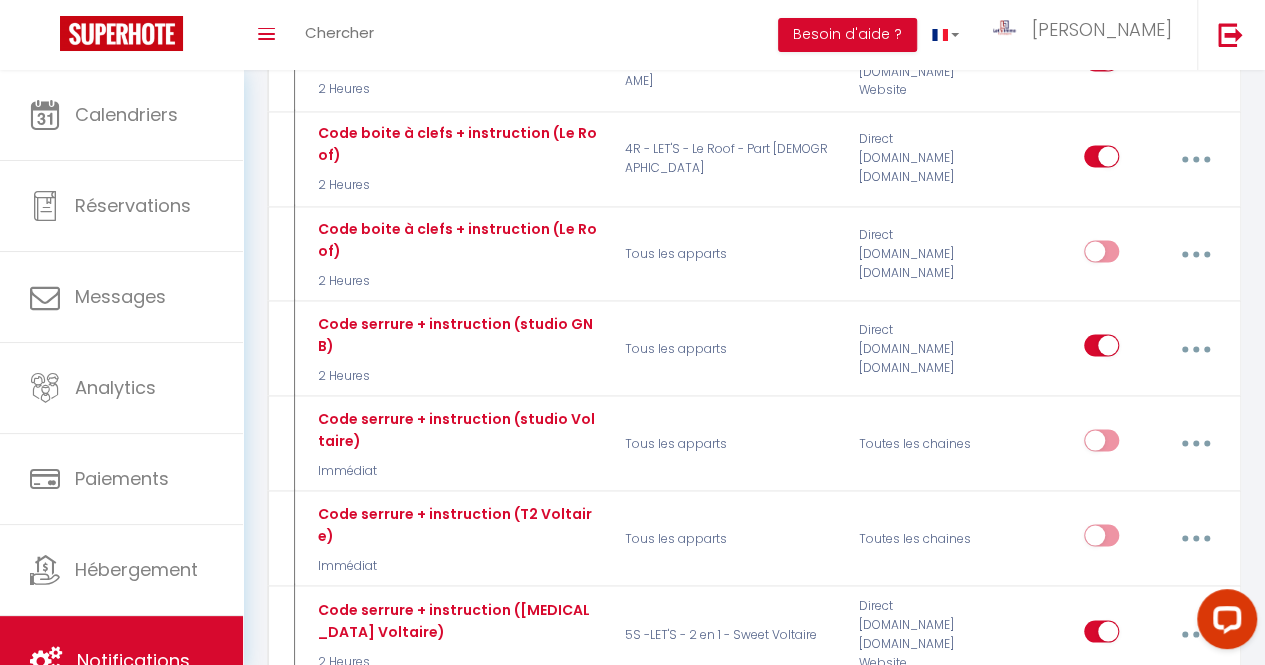 scroll, scrollTop: 5472, scrollLeft: 0, axis: vertical 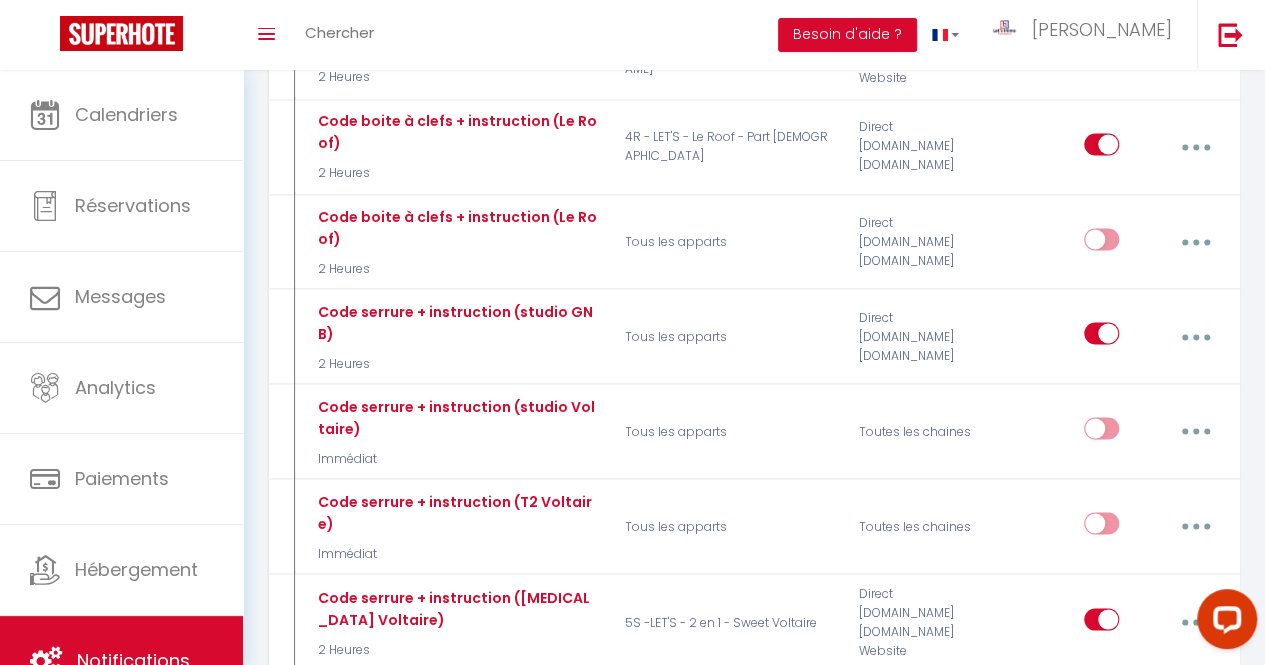 click at bounding box center [1195, 813] 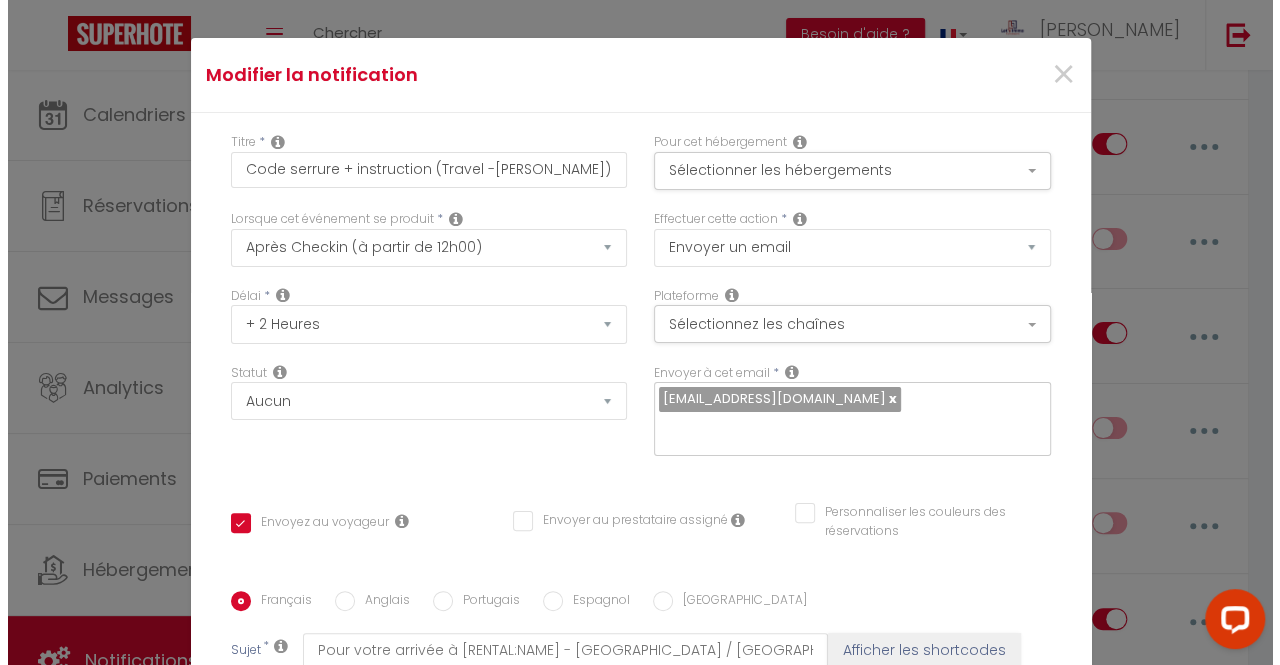 scroll, scrollTop: 5415, scrollLeft: 0, axis: vertical 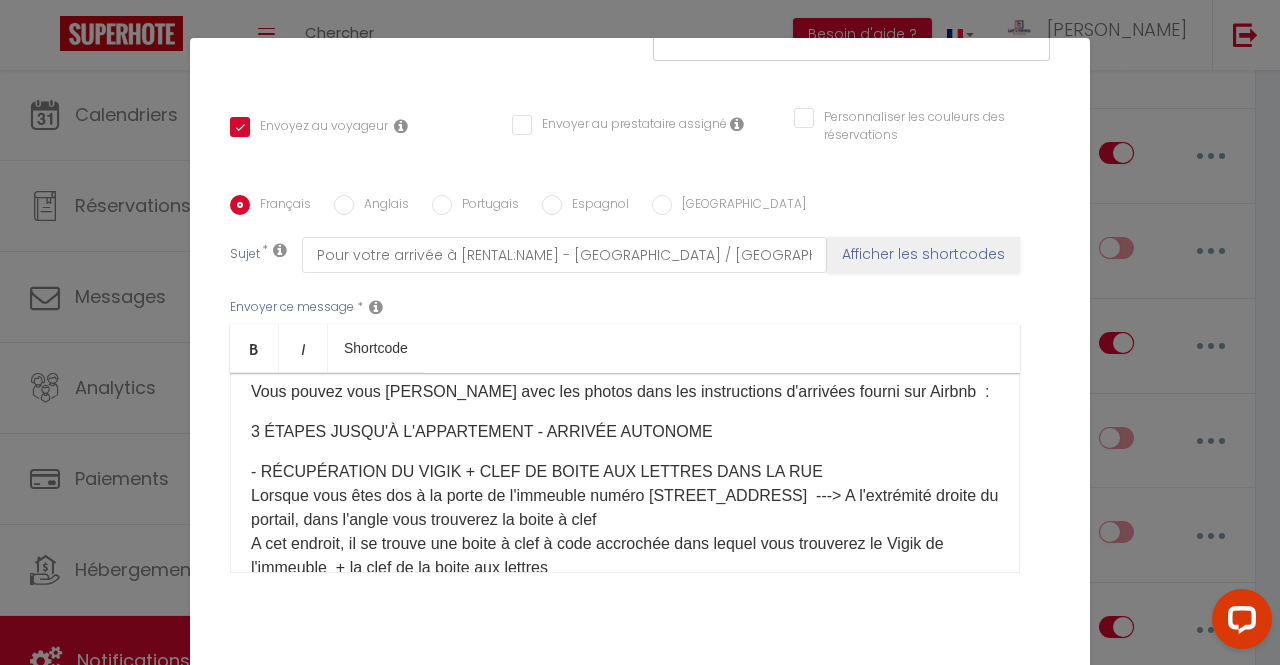 click on "Vous pouvez vous [PERSON_NAME] avec les photos dans les instructions d'arrivées fourni sur Airbnb ​ :" at bounding box center (625, 392) 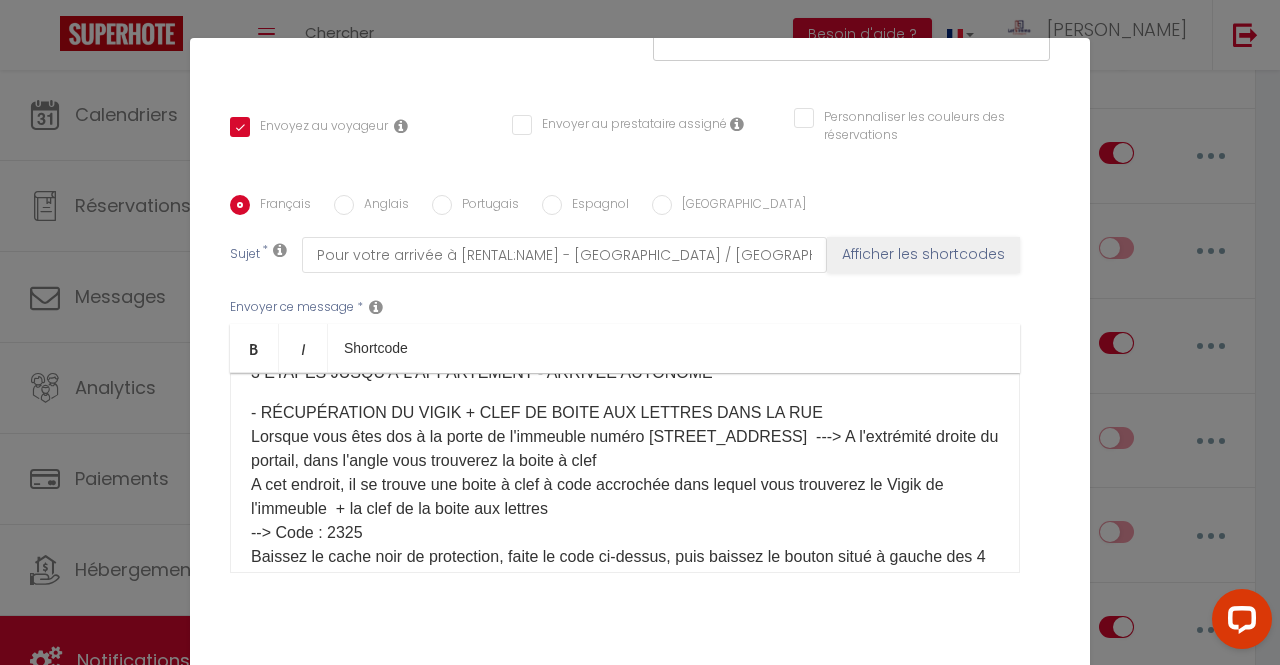 scroll, scrollTop: 218, scrollLeft: 0, axis: vertical 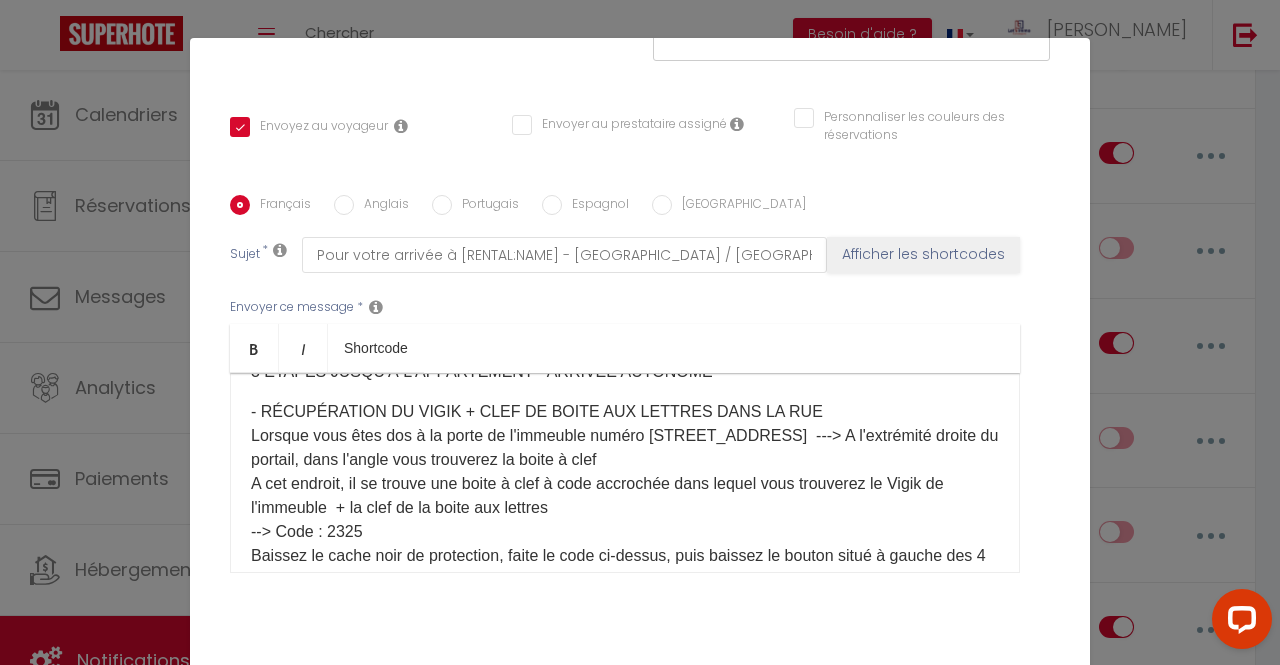 click on "- RÉCUPÉRATION DU VIGIK + CLEF DE BOITE AUX LETTRES DANS LA RUE Lorsque vous êtes dos à la porte de l'immeuble numéro [STREET_ADDRESS]  ---> A l'extrémité droite du portail, dans l'angle vous trouverez la boite à clef A cet endroit, il se trouve une boite à clef à code accrochée dans lequel vous trouverez le Vigik de l'immeuble  + la clef de la boite aux lettres --> Code : 2325 Baissez le cache noir de protection, faite le code ci-dessus, puis baissez [PERSON_NAME] situé à gauche des 4 chiffres, la porte du [PERSON_NAME] s'ouvre. Après avoir récupéré la clef, merci de refermer la boîte et de brouiller le code." at bounding box center [625, 508] 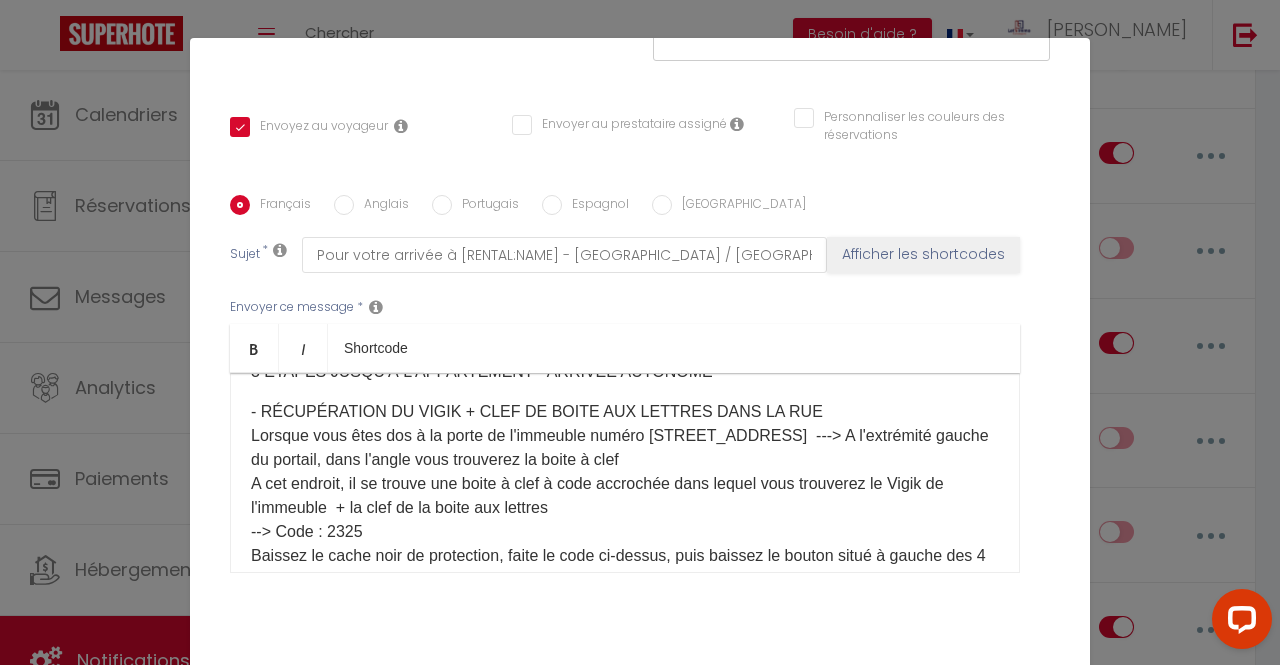 click on "- RÉCUPÉRATION DU VIGIK + CLEF DE BOITE AUX LETTRES DANS LA [GEOGRAPHIC_DATA] vous êtes dos à la porte de l'immeuble numéro [STREET_ADDRESS]  ---> A l'extrémité gauche du portail, dans l'angle vous trouverez la boite à clef A cet endroit, il se trouve une boite à clef à code accrochée dans lequel vous trouverez le Vigik de l'immeuble  + la clef de la boite aux lettres --> Code : 2325 Baissez le cache noir de protection, faite le code ci-dessus, puis baissez [PERSON_NAME] situé à gauche des 4 chiffres, la porte du [PERSON_NAME] s'ouvre. Après avoir récupéré la clef, merci de refermer la boîte et de brouiller le code." at bounding box center [625, 508] 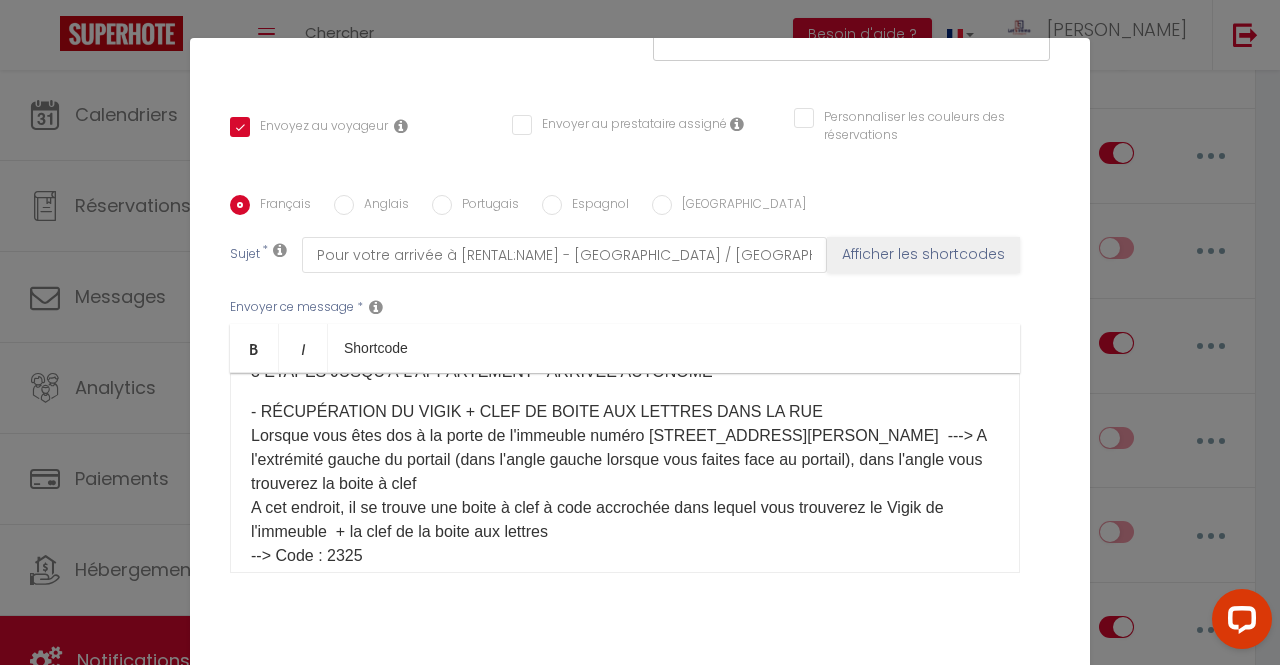 click on "- RÉCUPÉRATION DU VIGIK + CLEF DE BOITE AUX LETTRES DANS LA [GEOGRAPHIC_DATA] vous êtes dos à la porte de l'immeuble numéro [STREET_ADDRESS]  ---> A l'extrémité gauche du portail (dans l'angle gauche lorsque vous faites face au portail), dans l'angle vous trouverez la boite à clef A cet endroit, il se trouve une boite à clef à code accrochée dans lequel vous trouverez le Vigik de l'immeuble  + la clef de la boite aux lettres --> Code : 2325 Baissez le cache noir de protection, faite le code ci-dessus, puis baissez [PERSON_NAME] situé à gauche des 4 chiffres, la porte du [PERSON_NAME] s'ouvre. Après avoir récupéré la clef, merci de refermer la boîte et de brouiller le code." at bounding box center (625, 520) 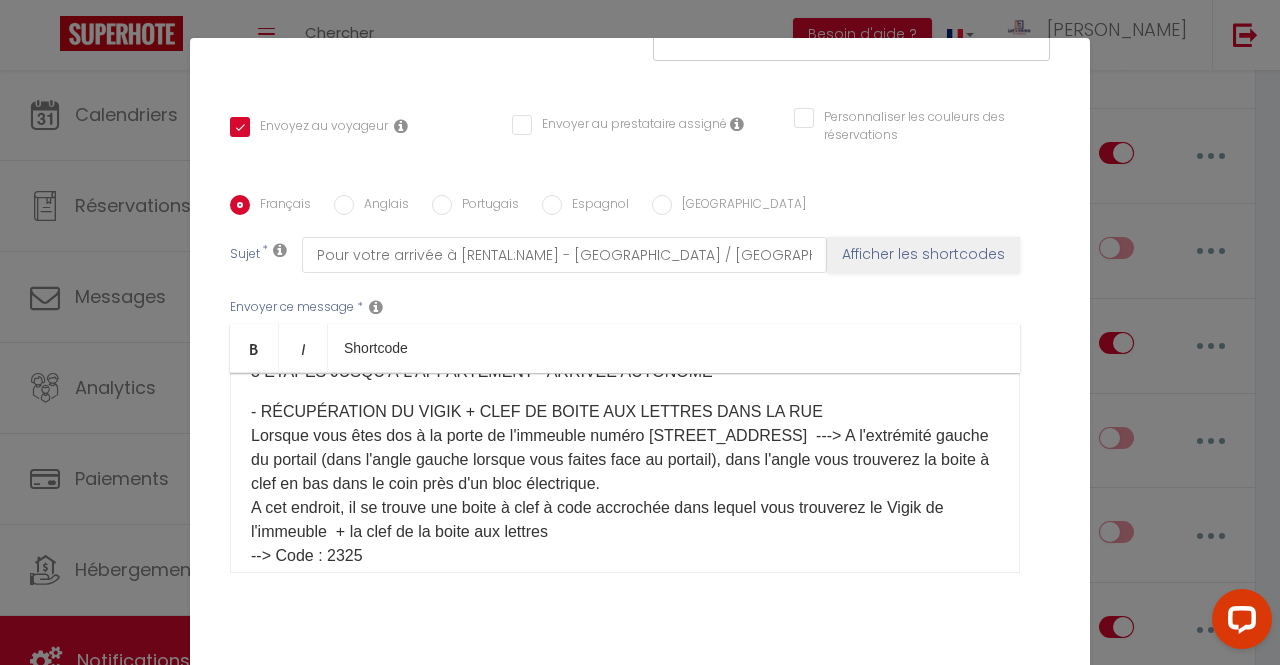 click on "Anglais" at bounding box center (344, 205) 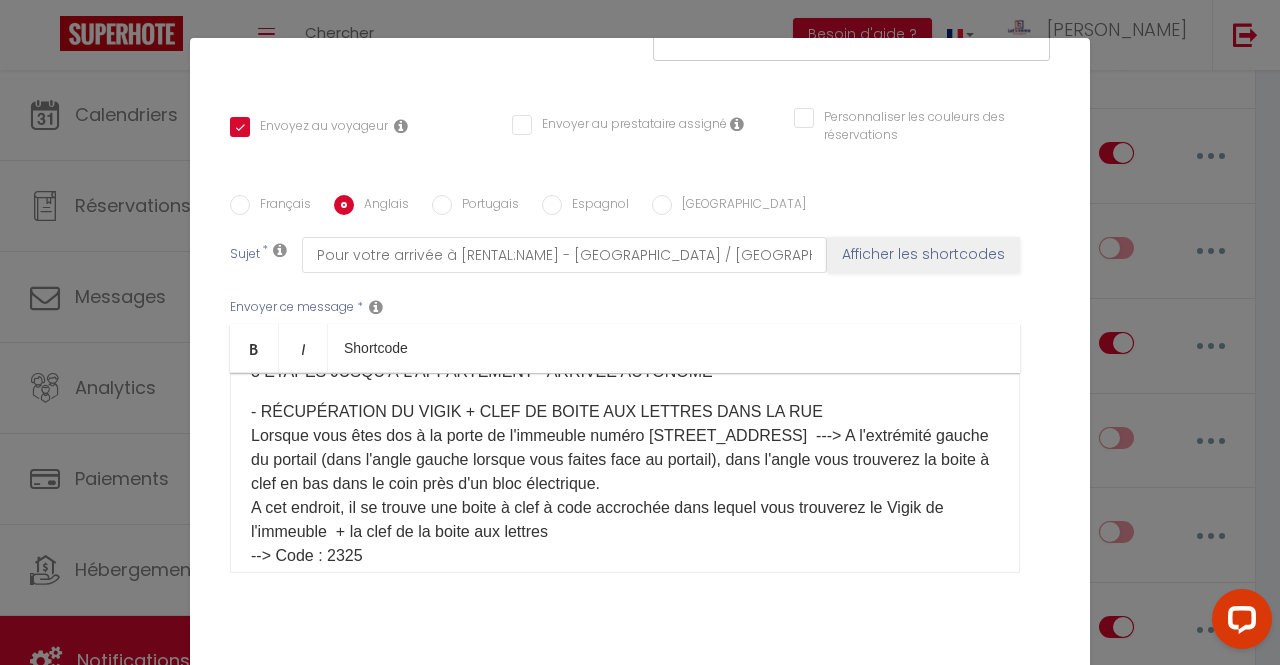 checkbox on "true" 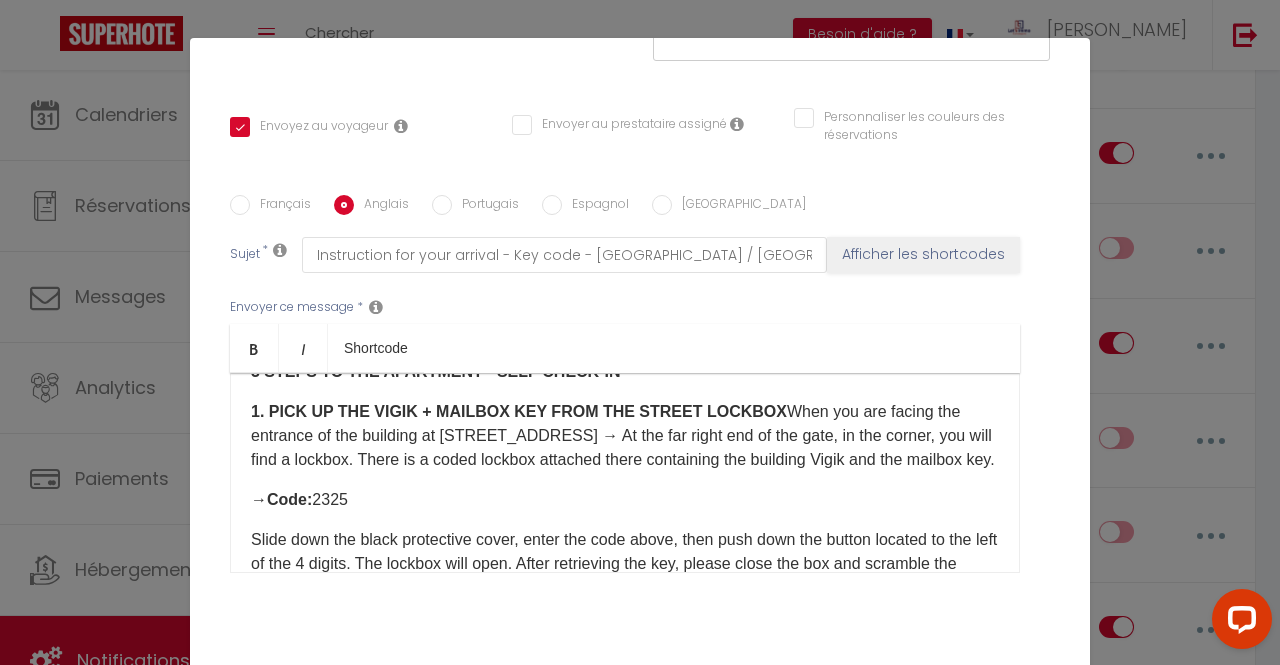 click on "1. PICK UP THE VIGIK + MAILBOX KEY FROM THE STREET LOCKBOX
When you are facing the entrance of the building at [STREET_ADDRESS] → At the far right end of the gate, in the corner, you will find a lockbox.
There is a coded lockbox attached there containing the building Vigik and the mailbox key." at bounding box center [625, 436] 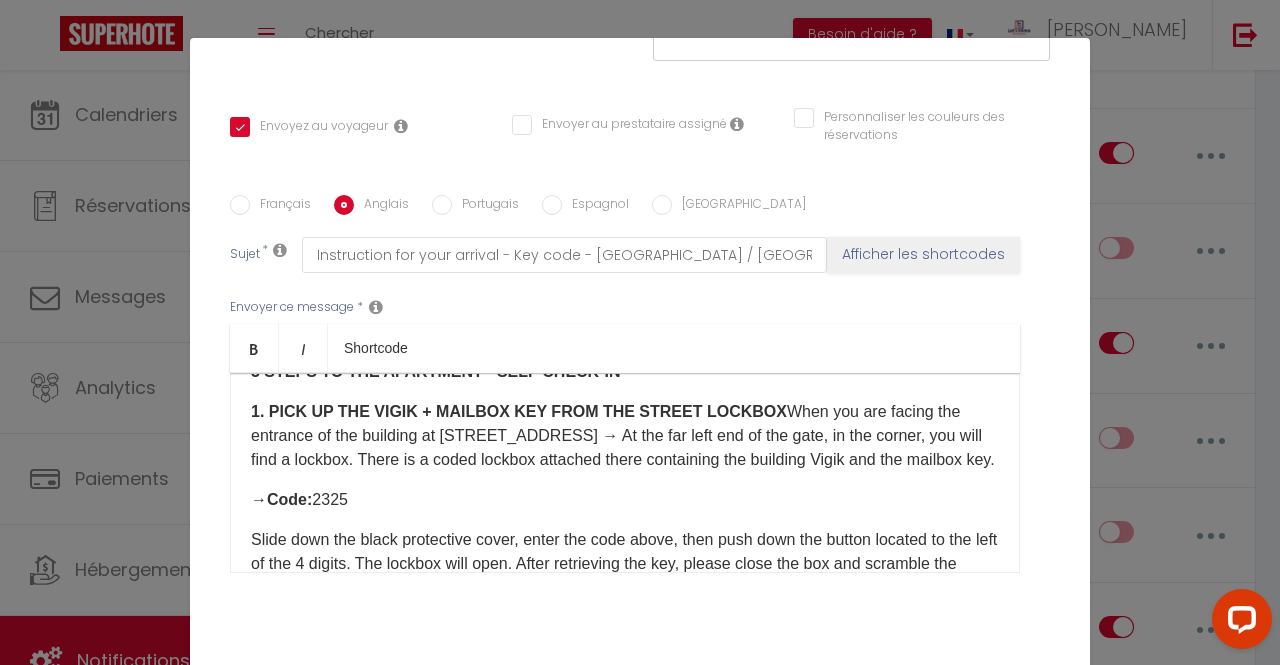 click on "1. PICK UP THE VIGIK + MAILBOX KEY FROM THE STREET LOCKBOX
When you are facing the entrance of the building at [STREET_ADDRESS] → At the far left end of the gate, in the corner, you will find a lockbox.
There is a coded lockbox attached there containing the building Vigik and the mailbox key." at bounding box center [625, 436] 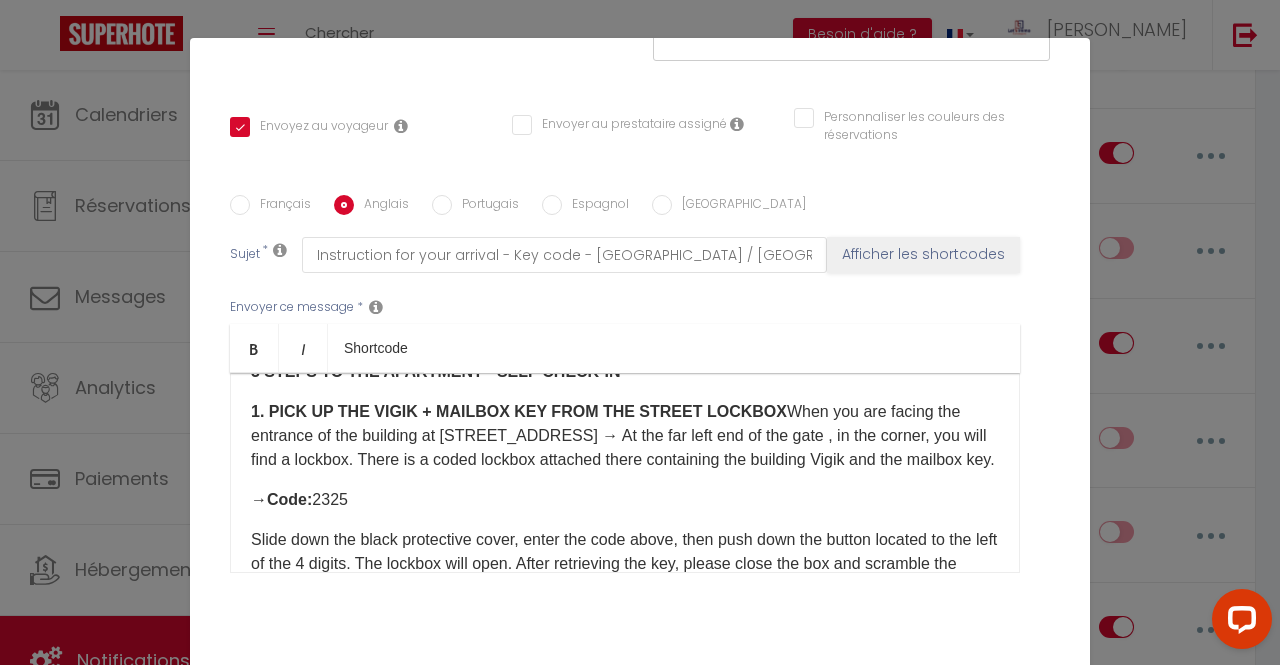 click on "1. PICK UP THE VIGIK + MAILBOX KEY FROM THE STREET LOCKBOX
When you are facing the entrance of the building at [STREET_ADDRESS] → At the far left end of the gate , in the corner, you will find a lockbox.
There is a coded lockbox attached there containing the building Vigik and the mailbox key." at bounding box center [625, 436] 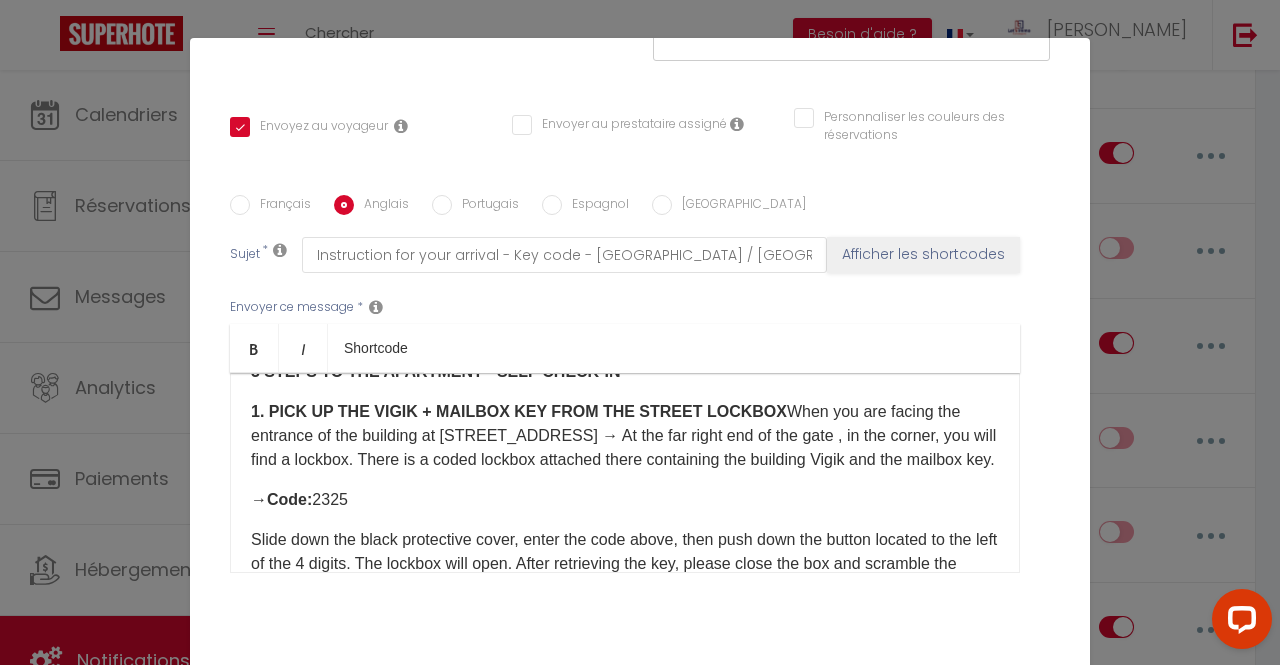 click on "1. PICK UP THE VIGIK + MAILBOX KEY FROM THE STREET LOCKBOX
When you are facing the entrance of the building at [STREET_ADDRESS] → At the far right end of the gate , in the corner, you will find a lockbox.
There is a coded lockbox attached there containing the building Vigik and the mailbox key." at bounding box center (625, 436) 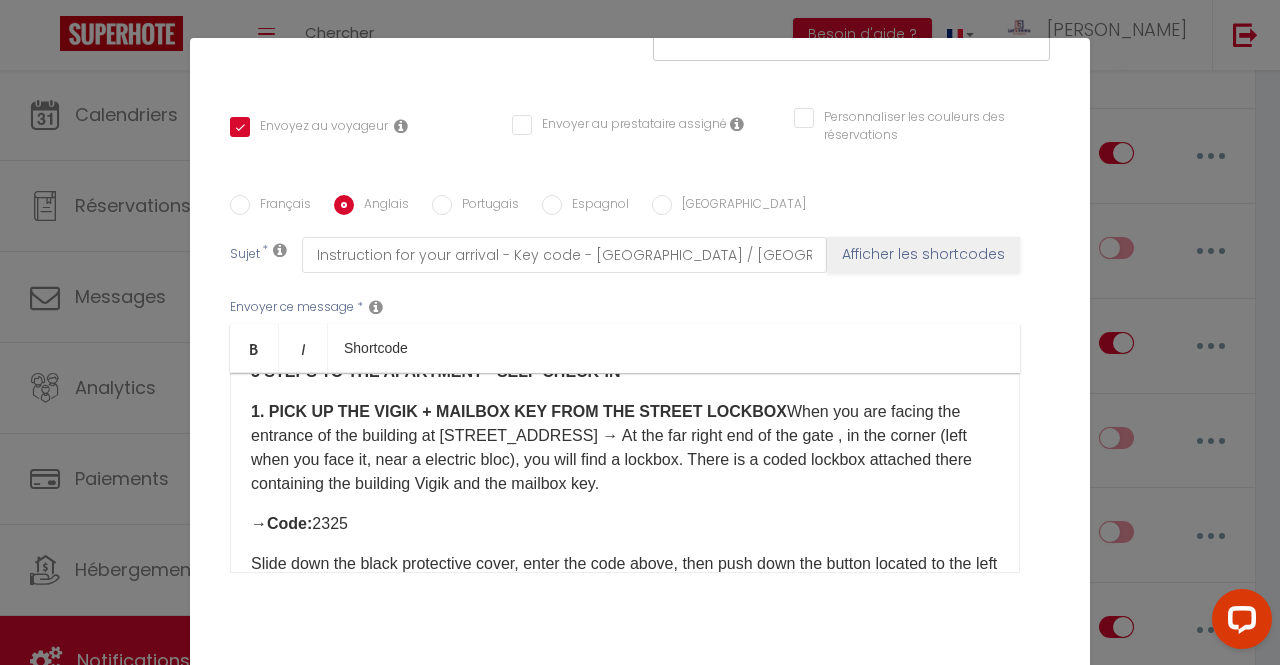click on "1. PICK UP THE VIGIK + MAILBOX KEY FROM THE STREET LOCKBOX
When you are facing the entrance of the building at [STREET_ADDRESS] → At the far right end of the gate , in the corner (left when you face it, near a electric bloc), you will find a lockbox.
There is a coded lockbox attached there containing the building Vigik and the mailbox key." at bounding box center (625, 448) 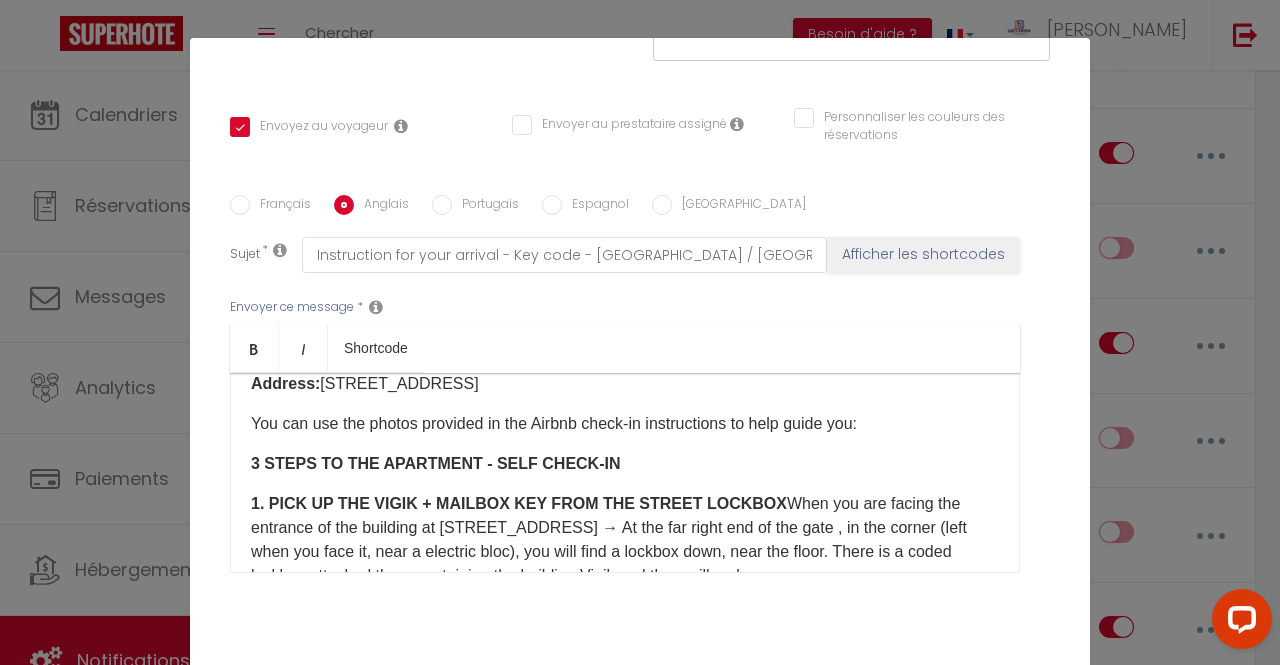 scroll, scrollTop: 114, scrollLeft: 0, axis: vertical 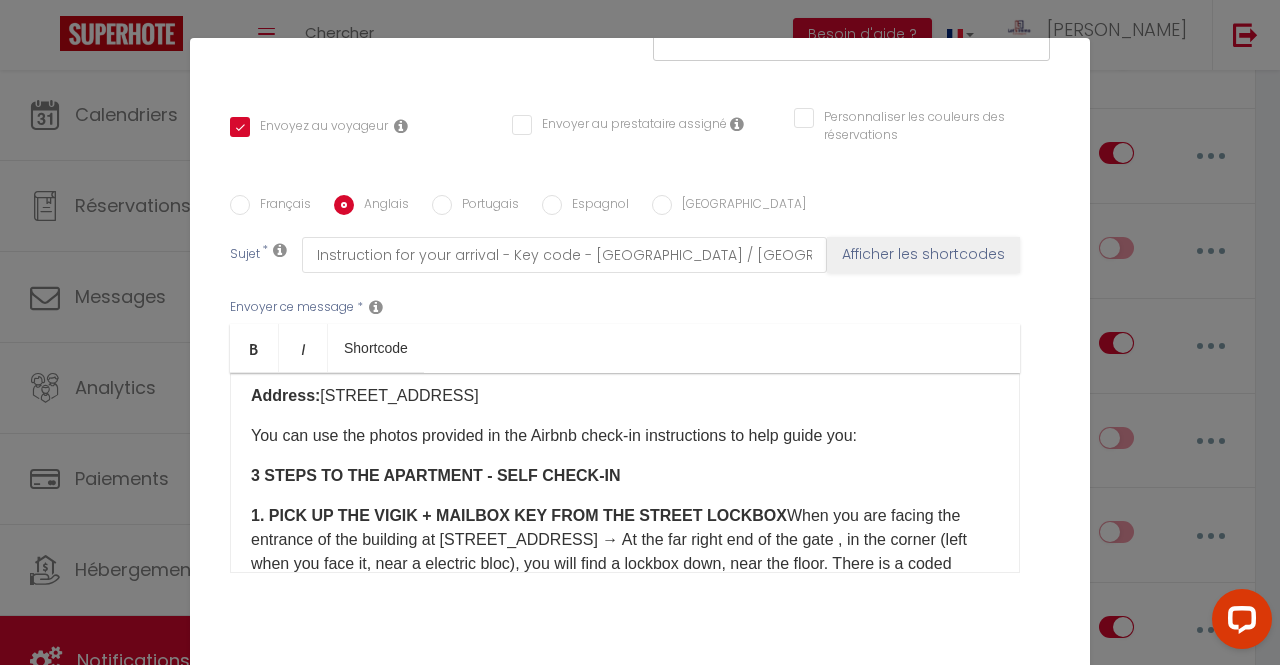 click on "You can use the photos provided in the Airbnb check-in instructions to help guide you:" at bounding box center [625, 436] 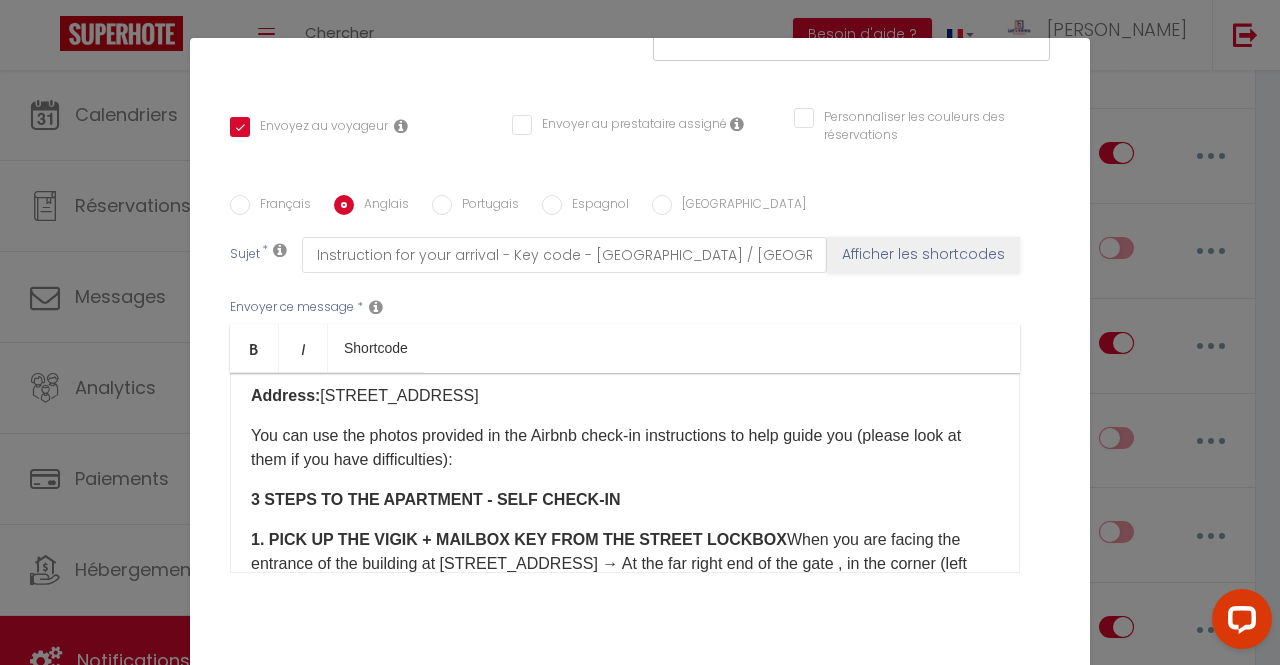 click on "You can use the photos provided in the Airbnb check-in instructions to help guide you (please look at them if you have difficulties):" at bounding box center (625, 448) 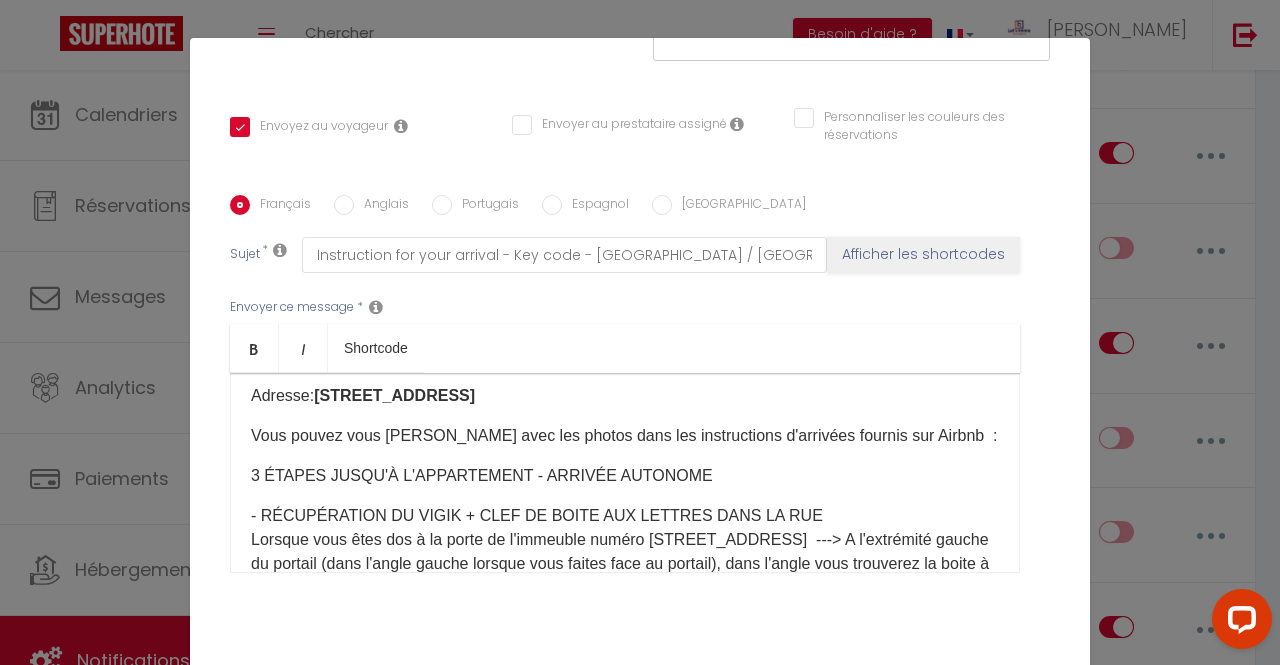 checkbox on "true" 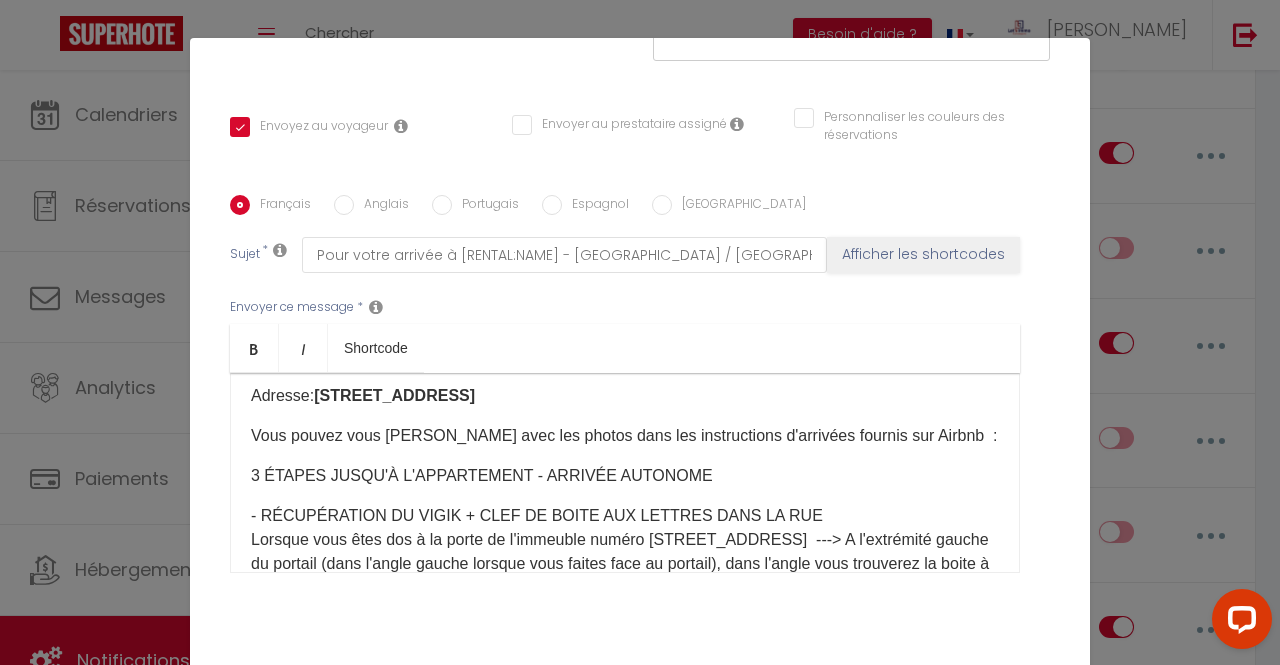 click on "Vous pouvez vous [PERSON_NAME] avec les photos dans les instructions d'arrivées fournis sur Airbnb ​ :" at bounding box center [625, 436] 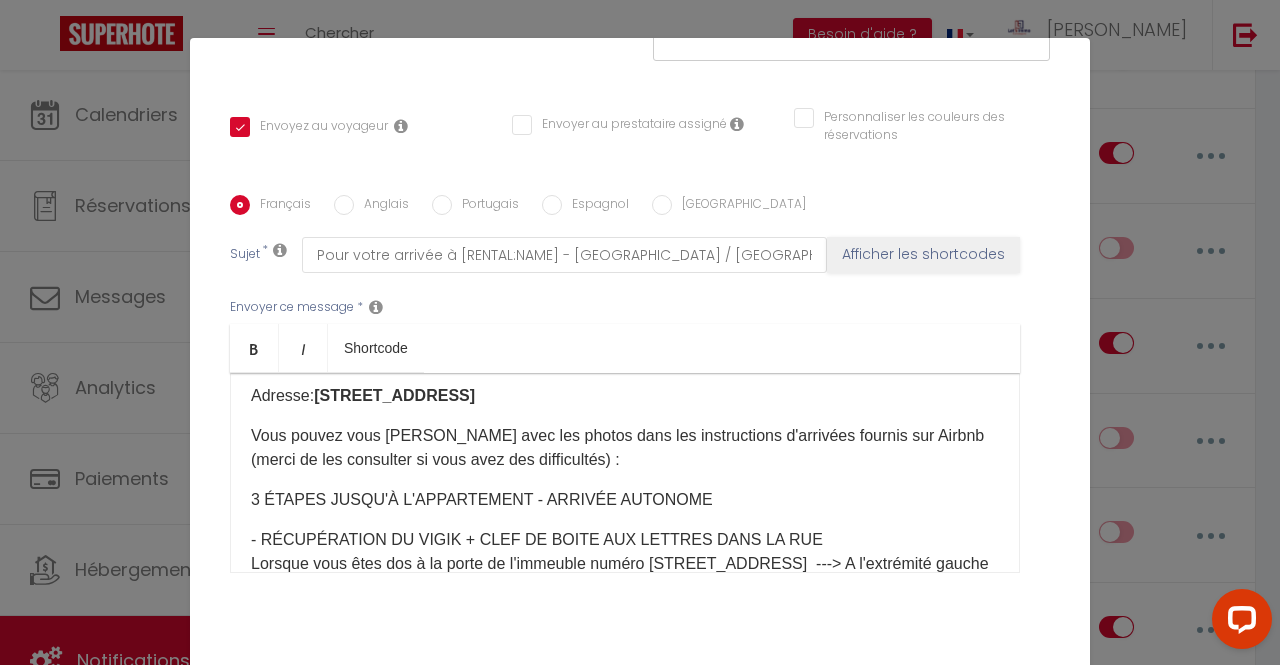 scroll, scrollTop: 54, scrollLeft: 0, axis: vertical 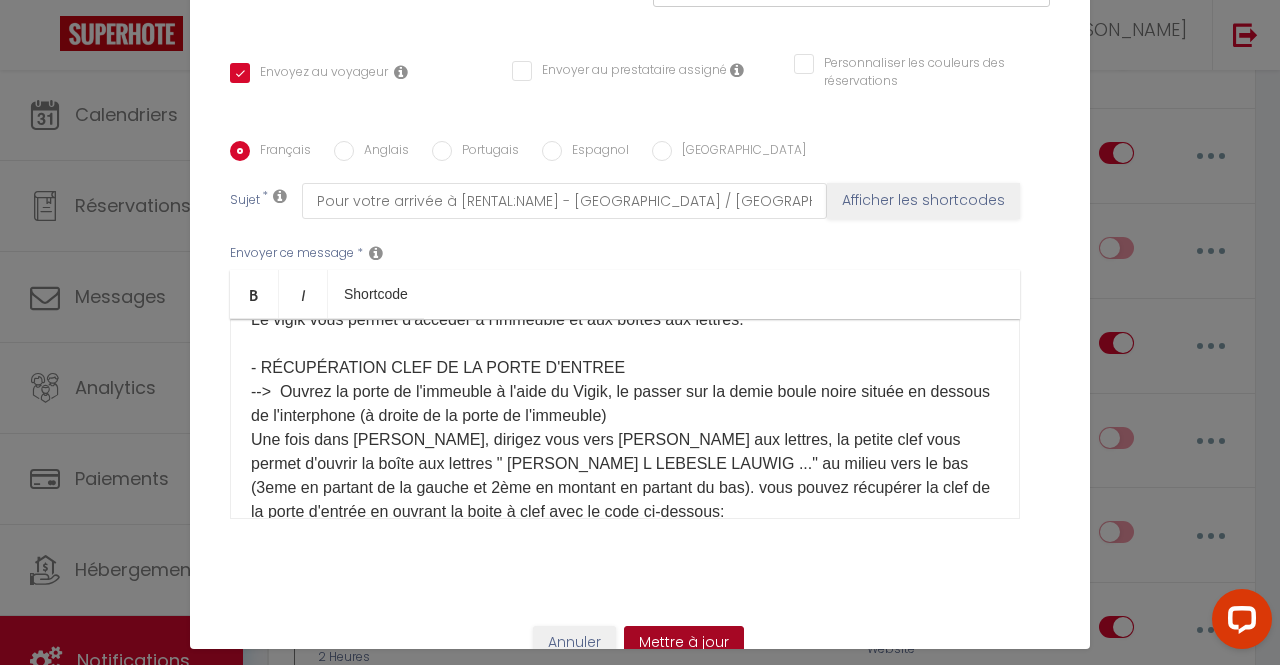 click on "Mettre à jour" at bounding box center (684, 643) 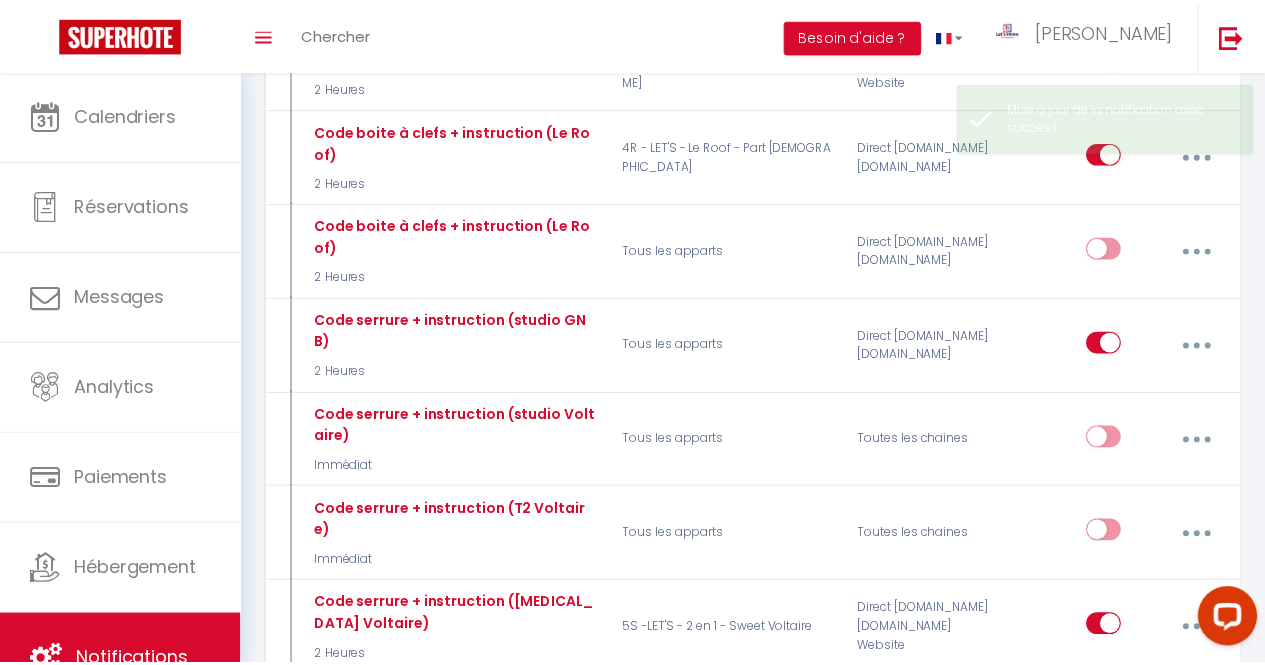 scroll, scrollTop: 5472, scrollLeft: 0, axis: vertical 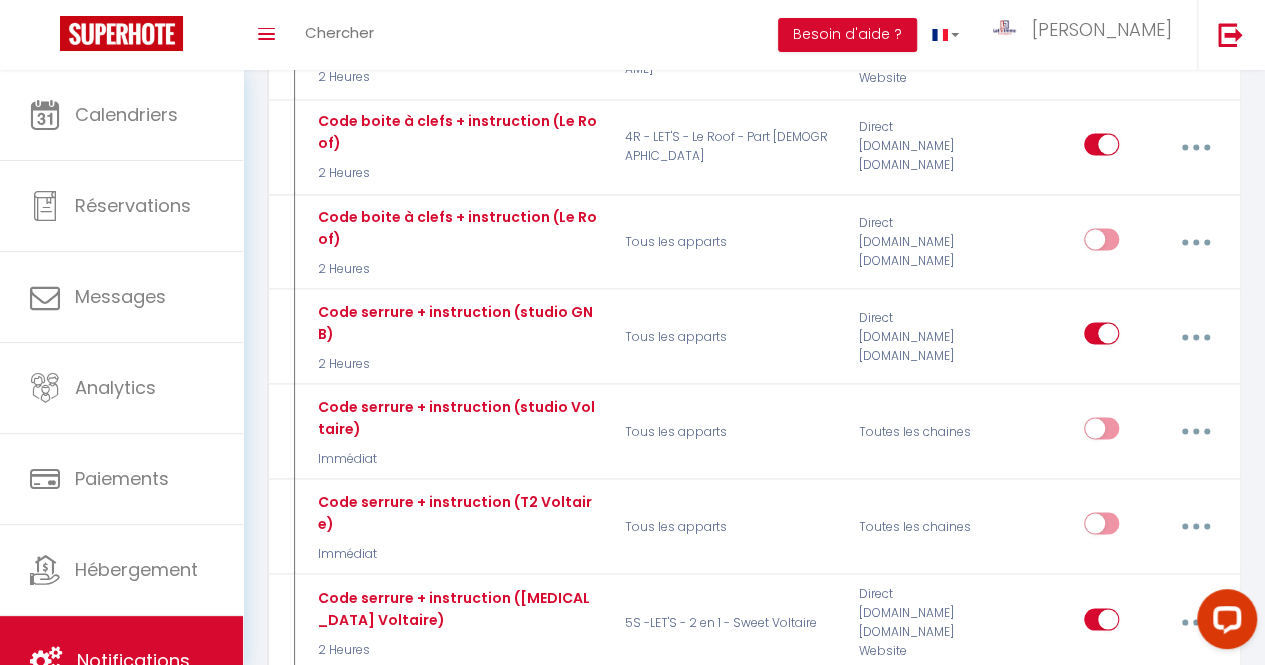 click on "Avant Checkout (à partir de 12h00)" at bounding box center (745, 883) 